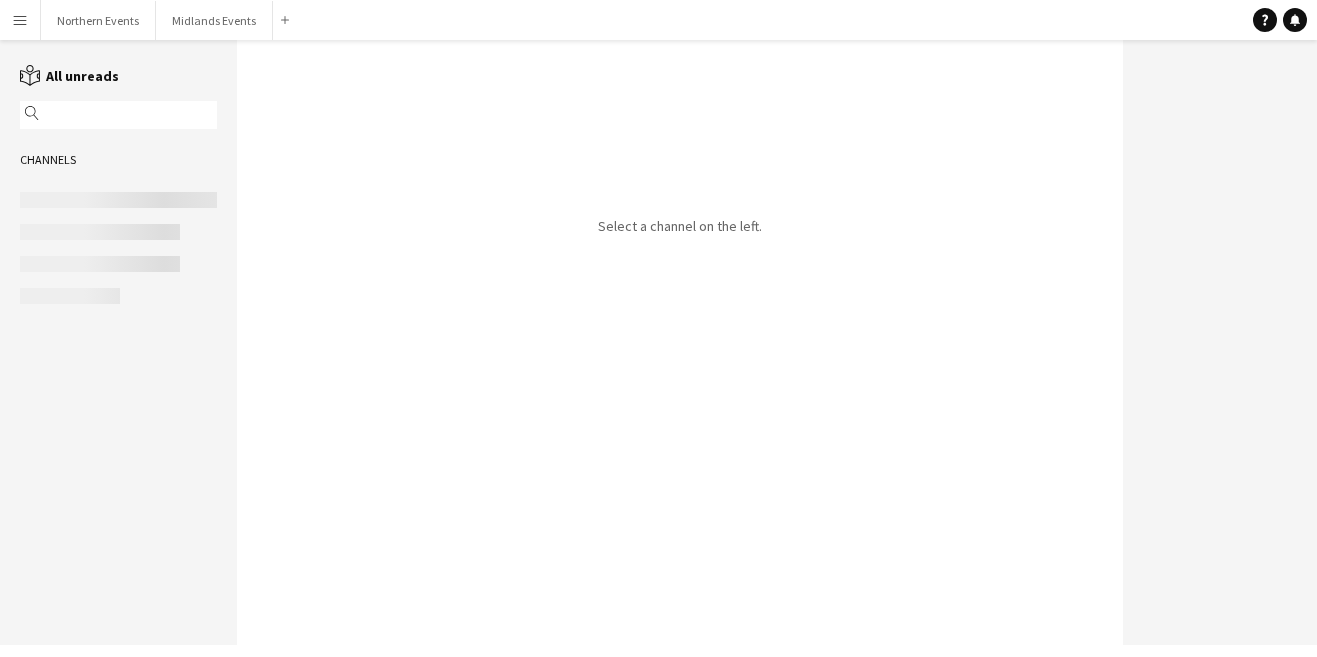 scroll, scrollTop: 0, scrollLeft: 0, axis: both 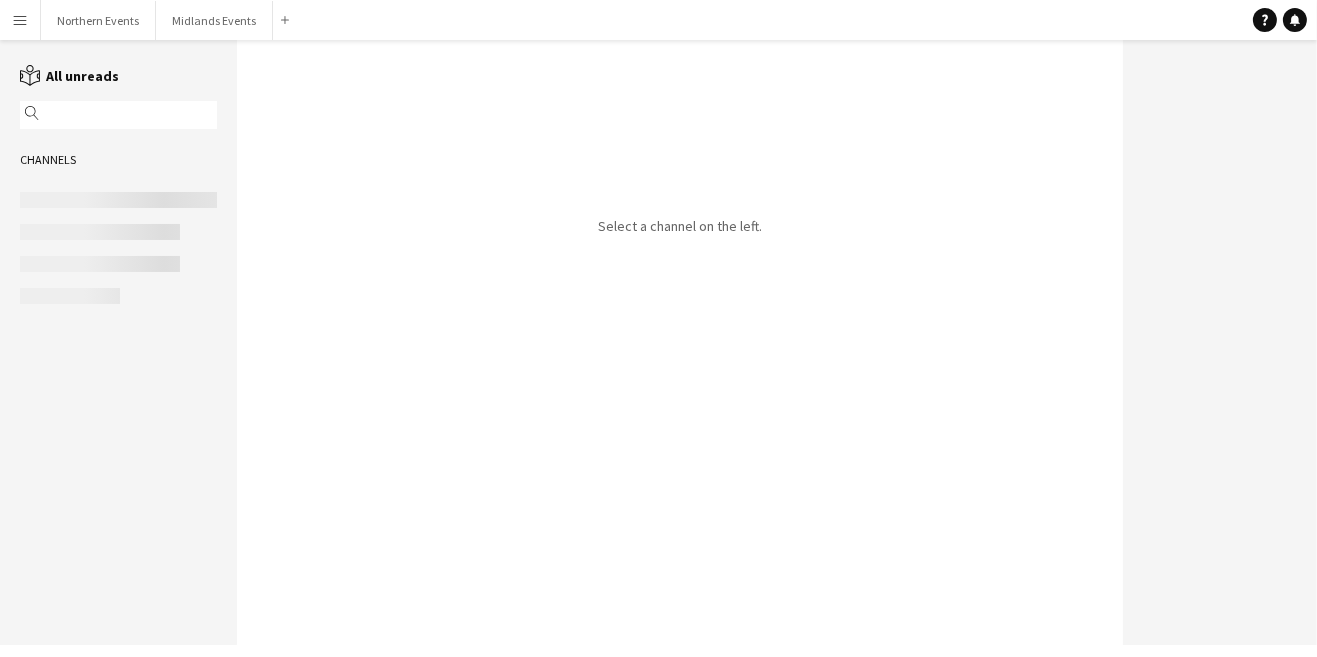 click on "Menu" at bounding box center (20, 20) 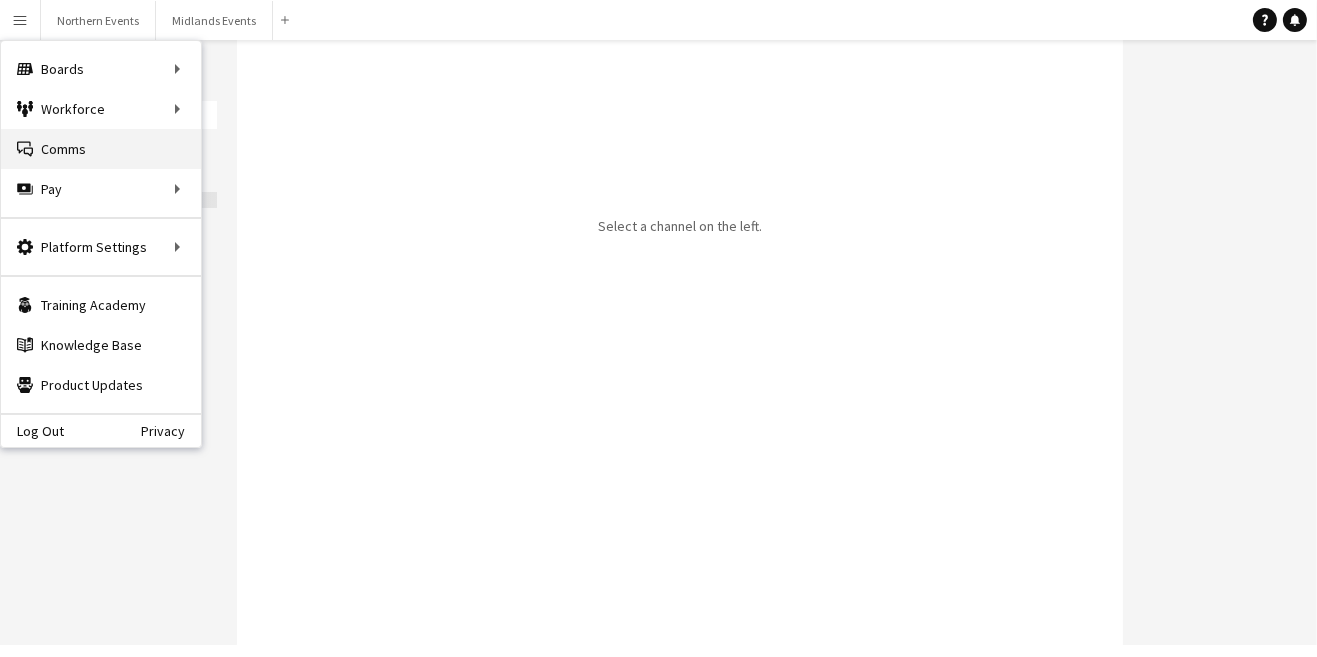 click on "Comms
Comms" at bounding box center [101, 149] 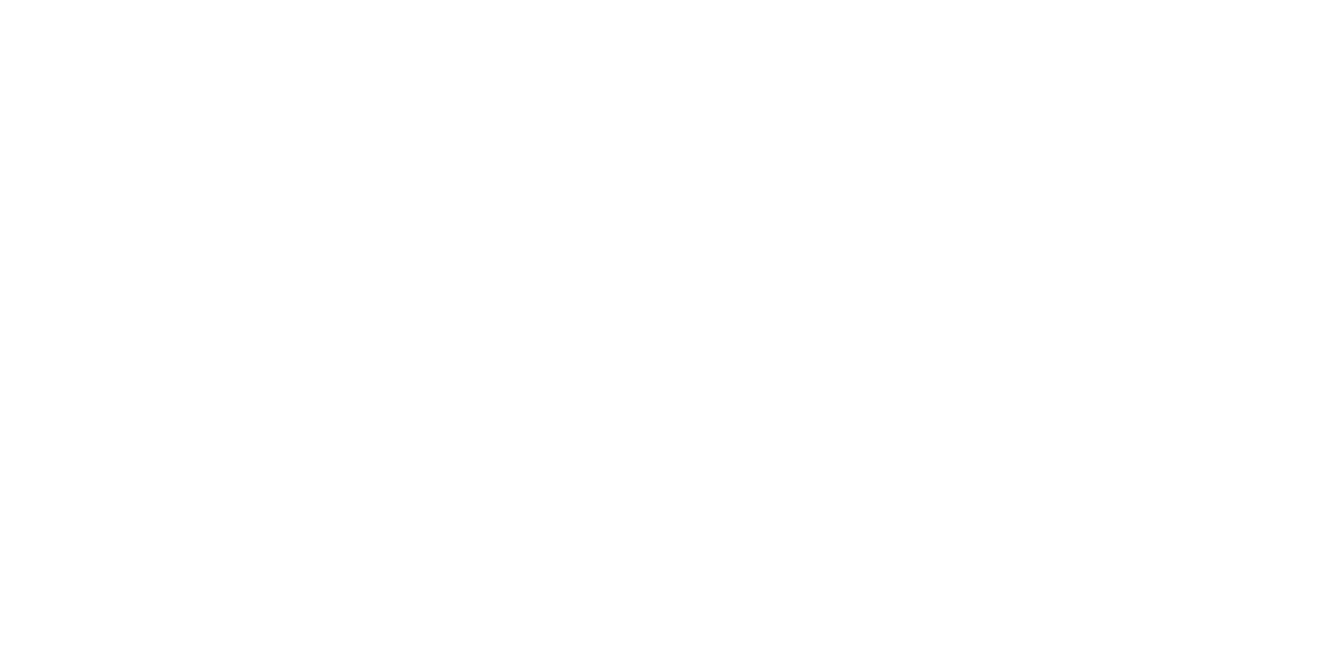scroll, scrollTop: 0, scrollLeft: 0, axis: both 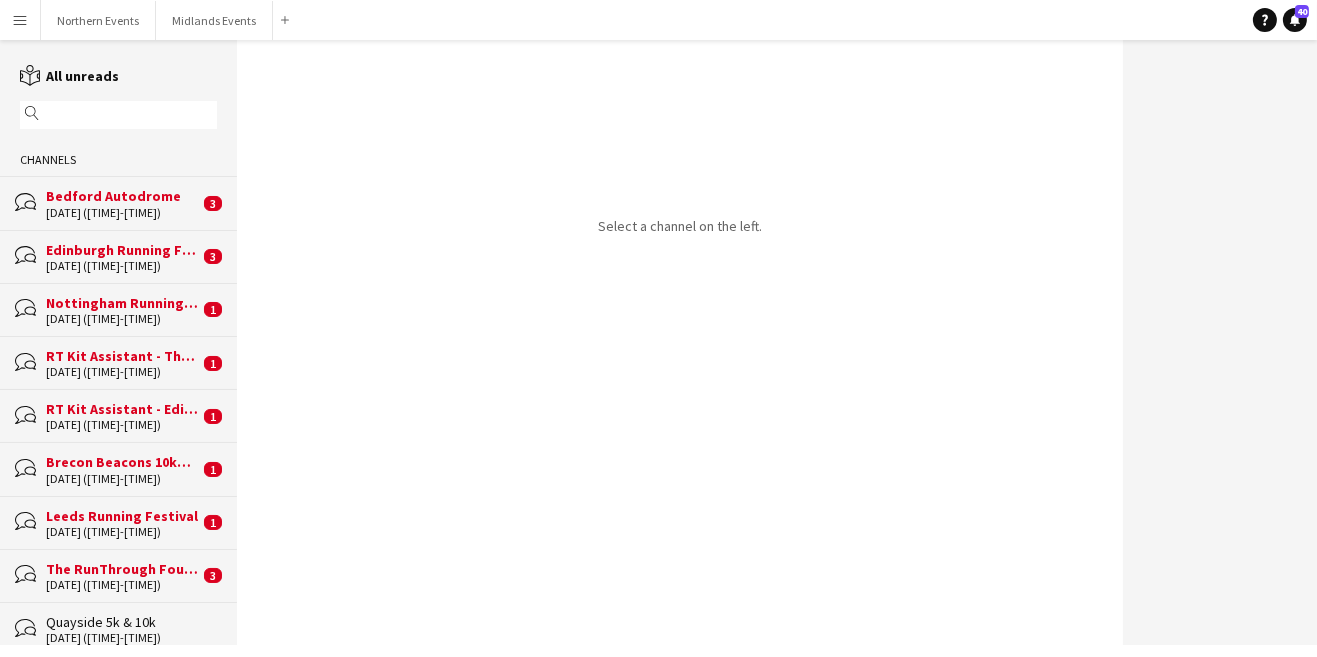 click on "bubbles
The RunThrough Foundation 10k   [DATE] ([TIME]-[TIME])   3" 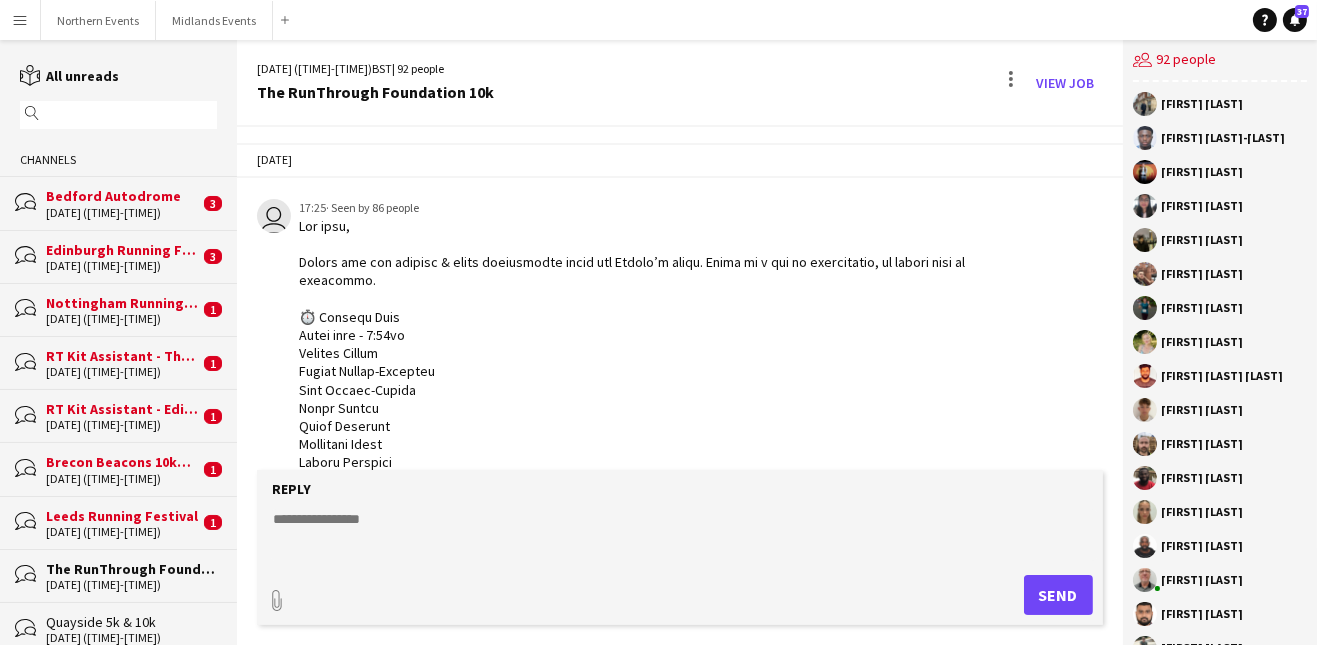 scroll, scrollTop: 5673, scrollLeft: 0, axis: vertical 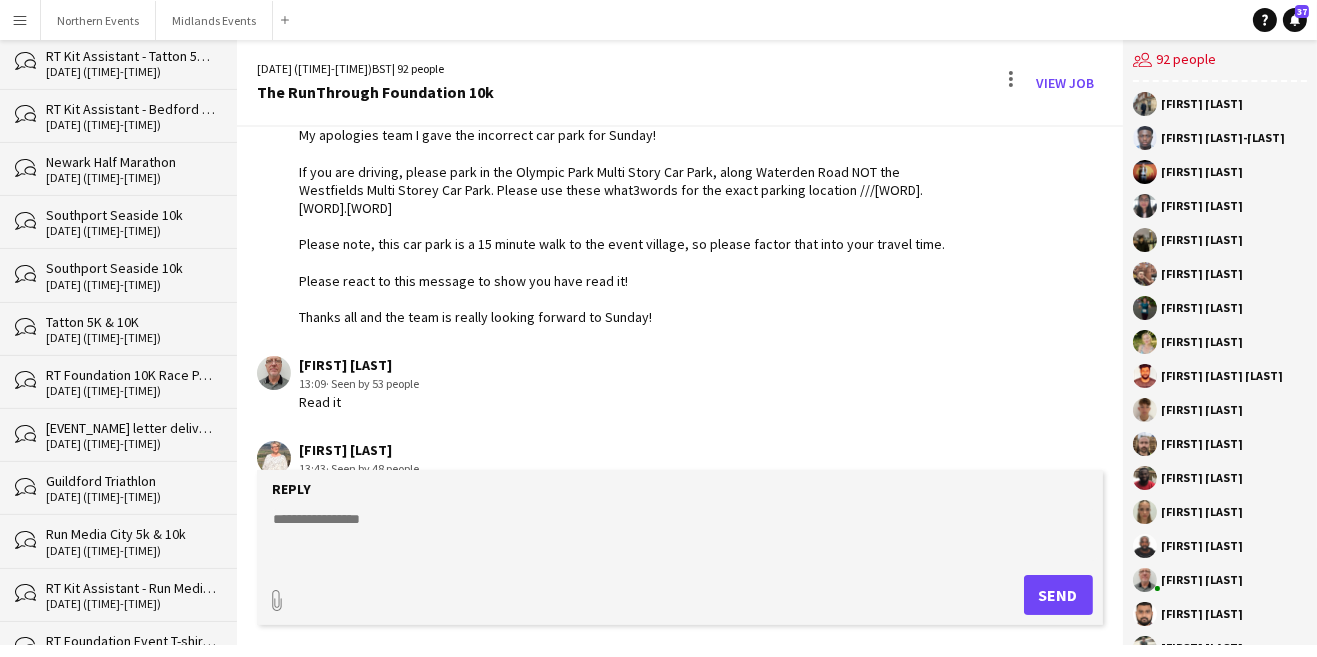 click on "31-07-2025 (17:30-21:30)" 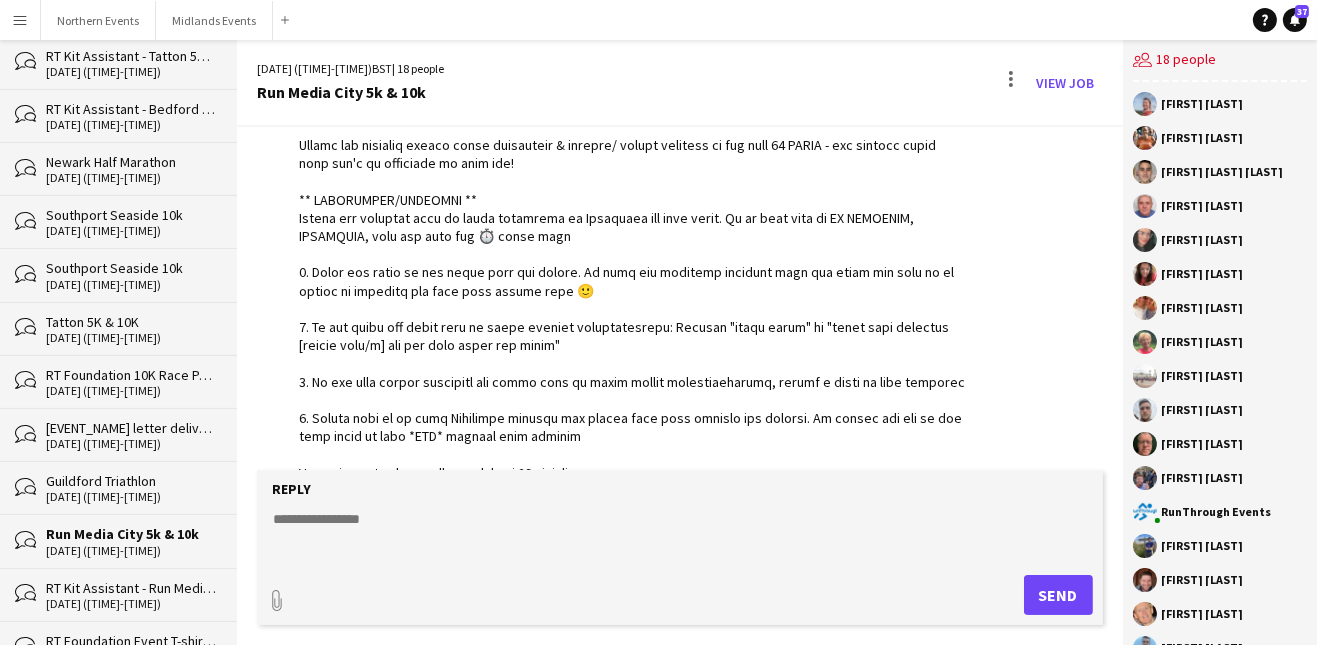 scroll, scrollTop: 4363, scrollLeft: 0, axis: vertical 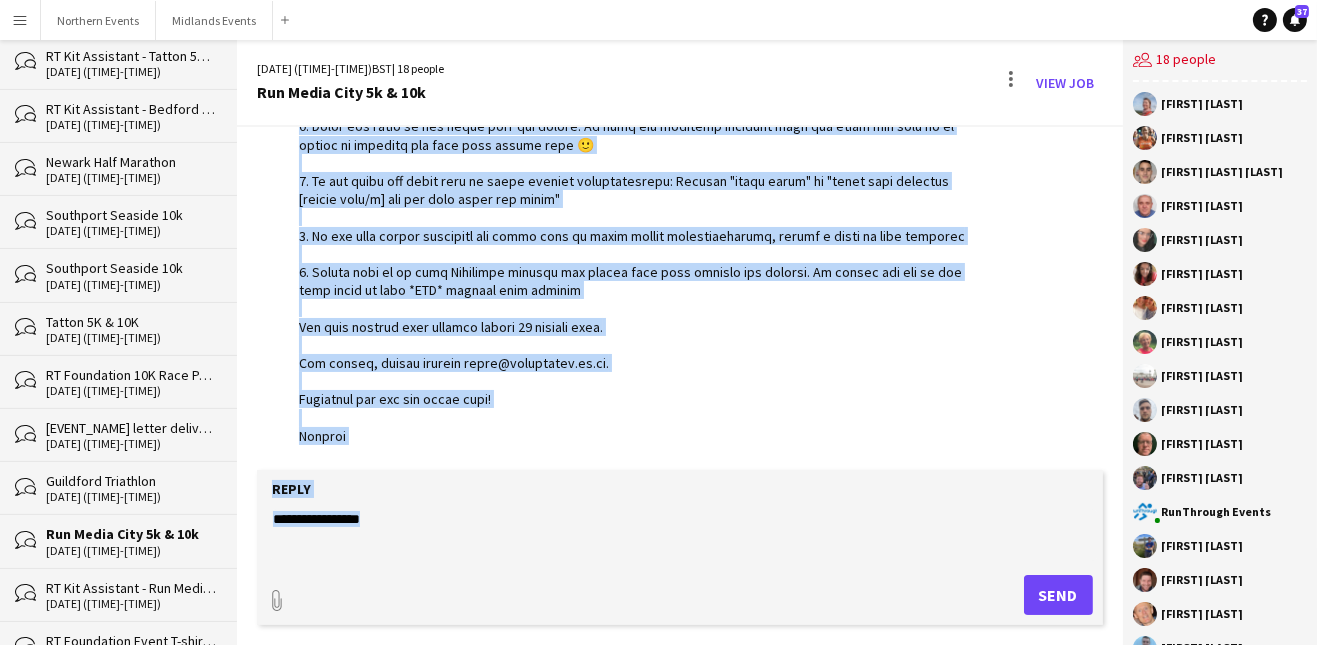 click 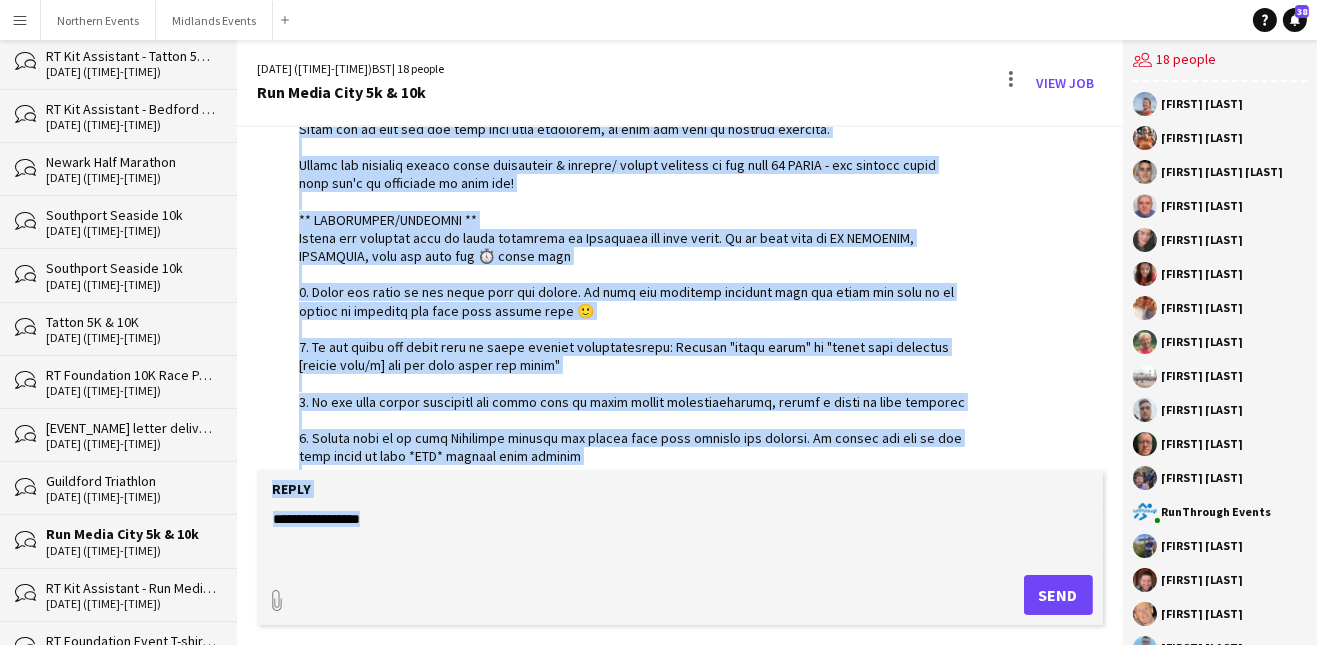 scroll, scrollTop: 4331, scrollLeft: 0, axis: vertical 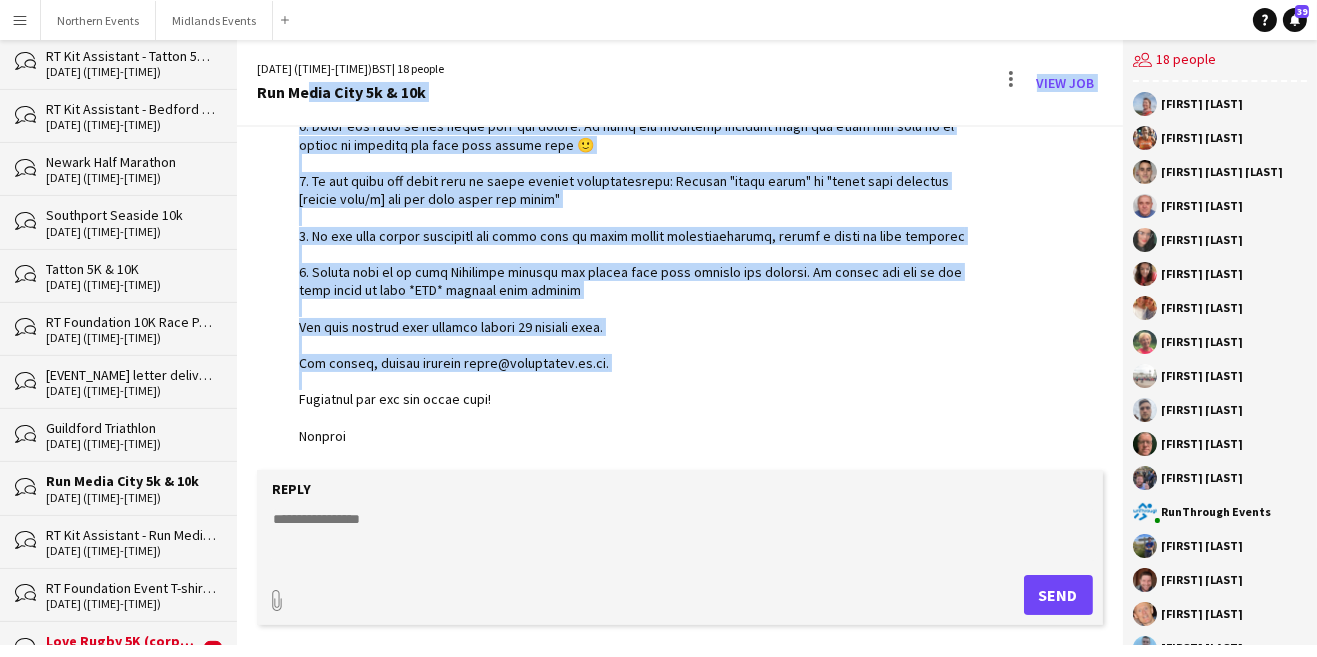 click on "RunThrough Events   09:02   · Seen by 12 people" 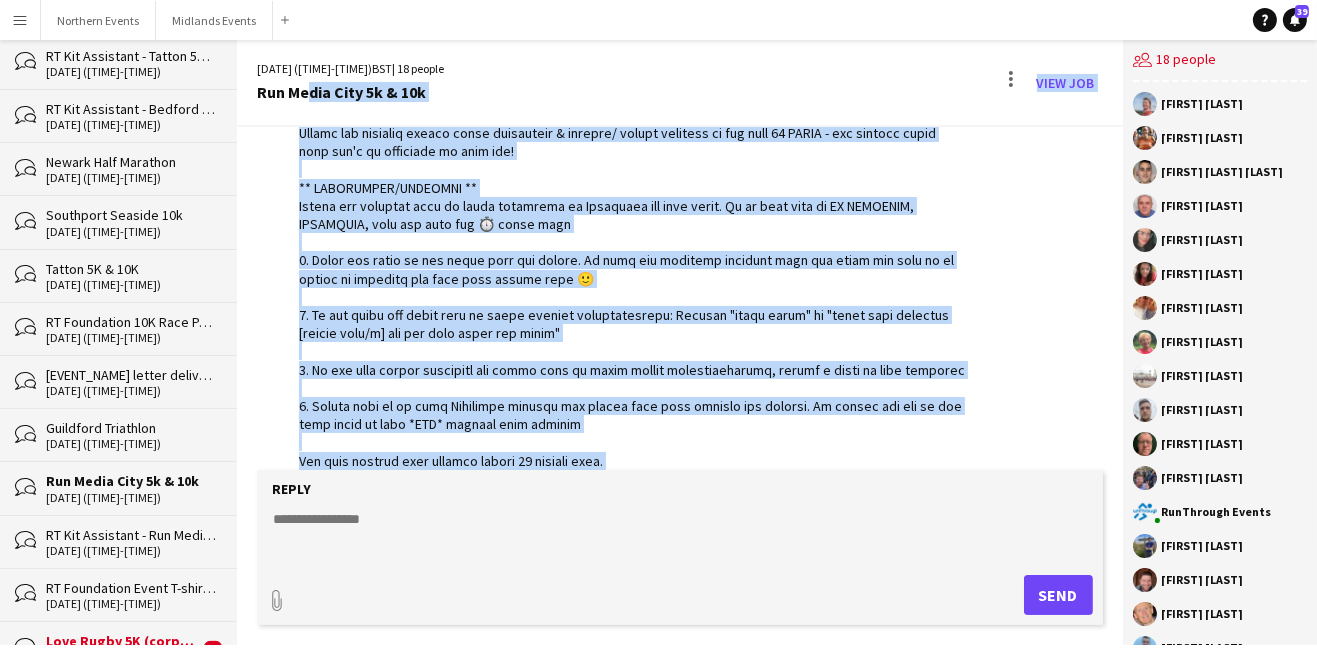 scroll, scrollTop: 4360, scrollLeft: 0, axis: vertical 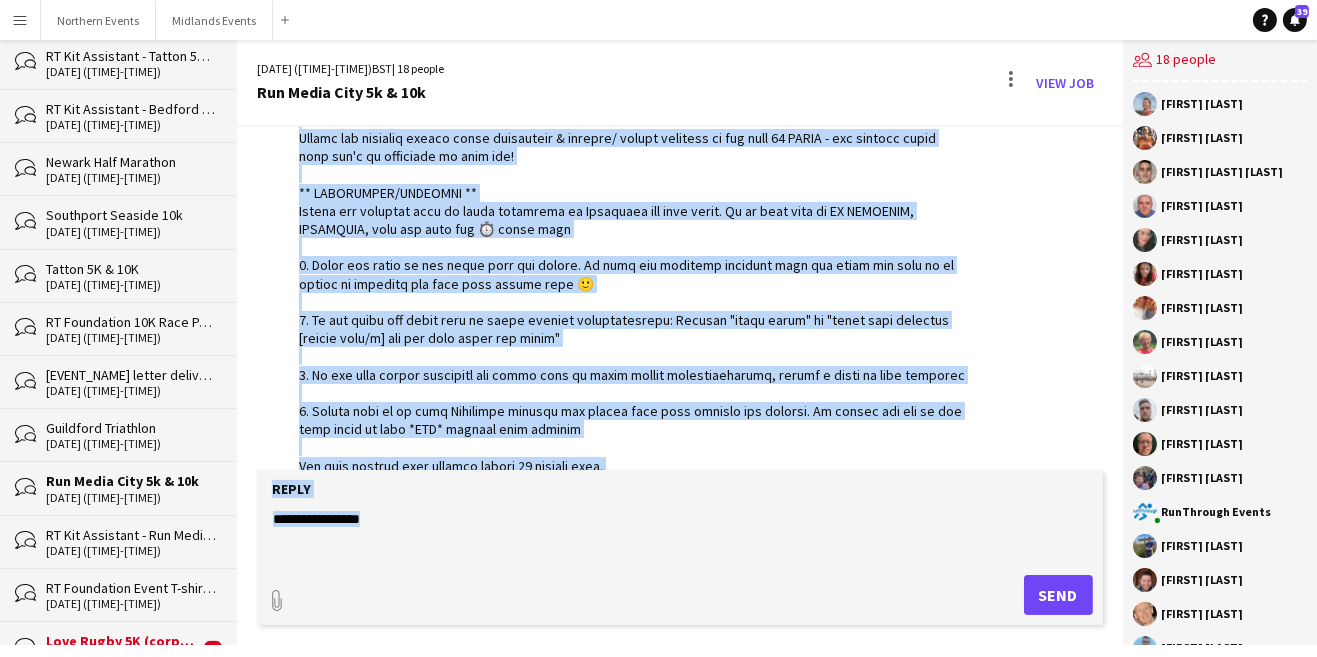 copy on "Hi everyone!
Thank you so much for all your hard work yesterday, we have had lots of amazing feedback.
Please can everyone update their timesheets & mileage/ travel expenses in the next 24 HOURS - any changes after this won't be reflected in your pay!
** TIMESHEETS/PAYMENTS **
Please can everyone head to their timesheet on Liveforce for this event. To do this head to MY CALENDAR, COMPLETED, this job then the ⏱️ clock icon
1. Amend the hours to the times that you worked. We have the physical register from the event but this is to ensure no mistakes are made from either side 🙂
2. If you drove and would like to claim mileage reimbursements: Comment "drove alone" or "drove with marshals [insert name/s] and how many miles you drove"
3. If you took public transport and would like to claim travel reinburesements, upload a photo of your receipts
4. Please also go to your Liveforce profile and ensure your bank details are correct. We cannot pay any of the team until we have *ALL* correct bank details
You will rece..." 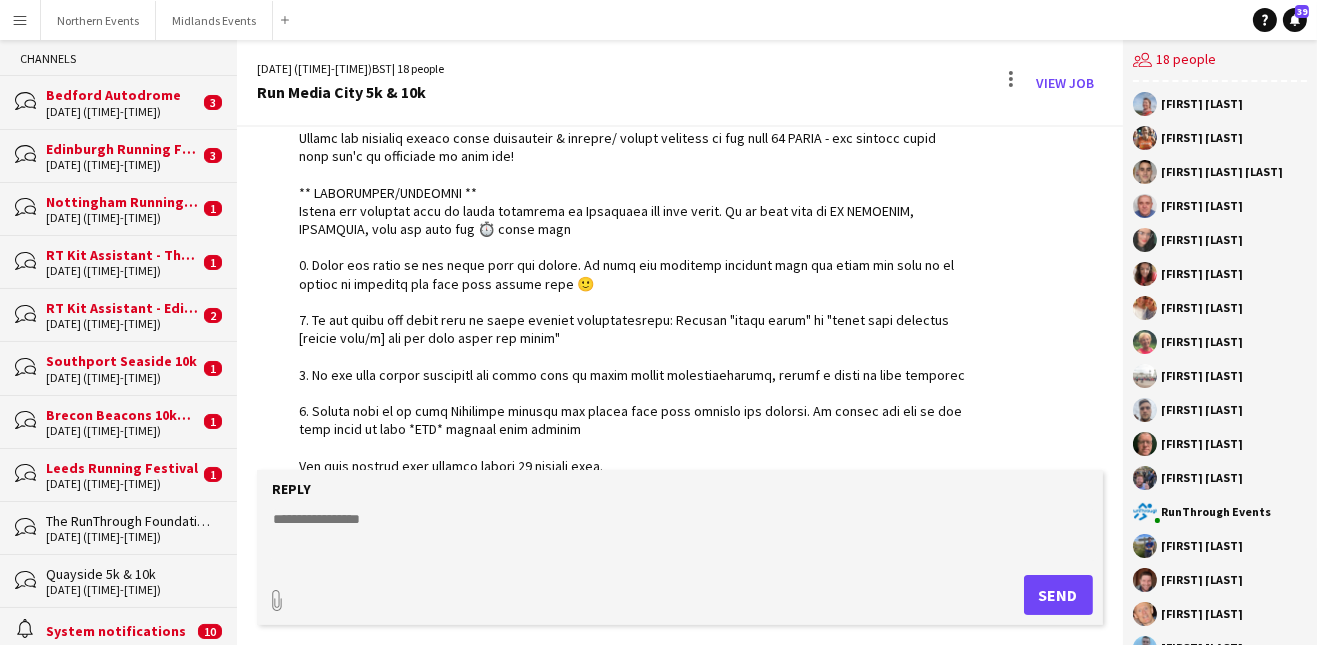 scroll, scrollTop: 0, scrollLeft: 0, axis: both 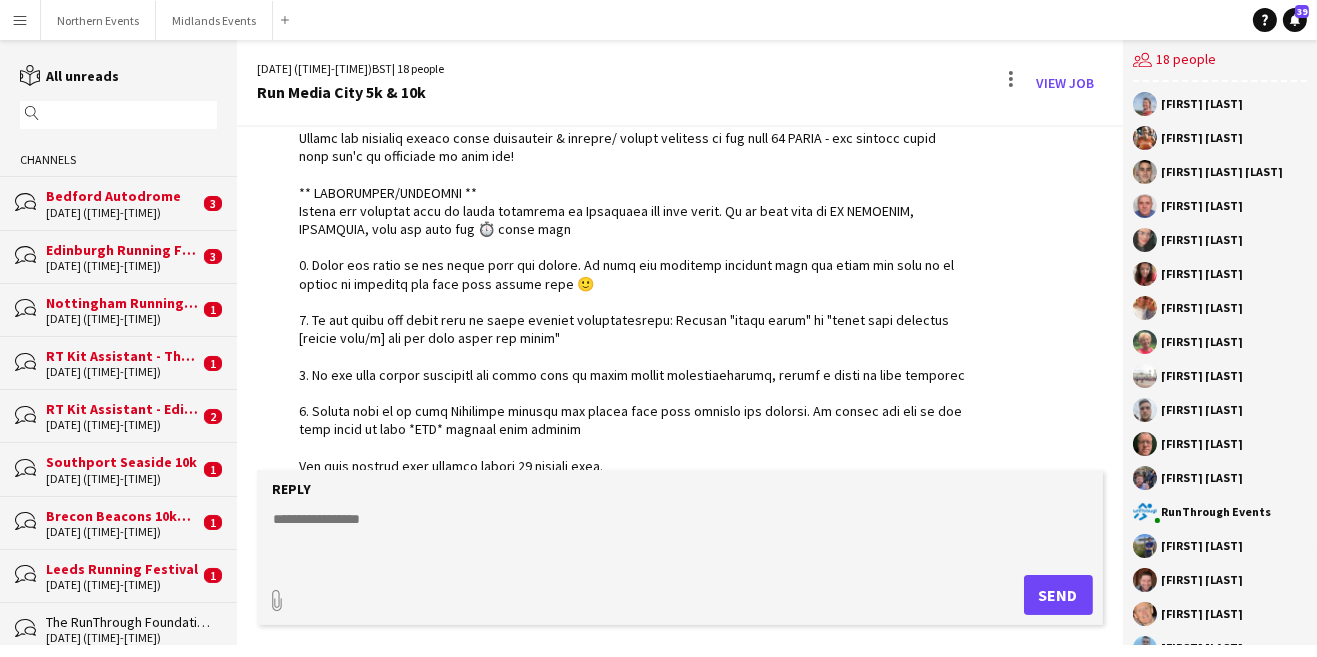 click on "Southport Seaside 10k" 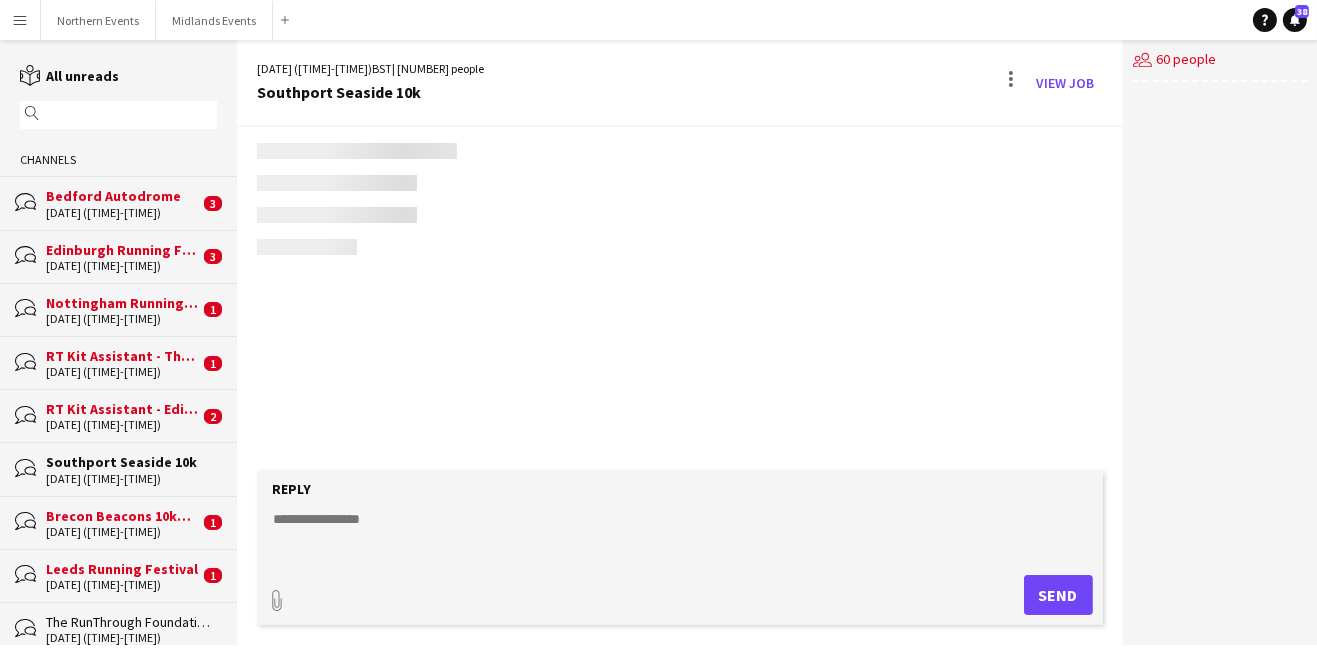 scroll, scrollTop: 0, scrollLeft: 0, axis: both 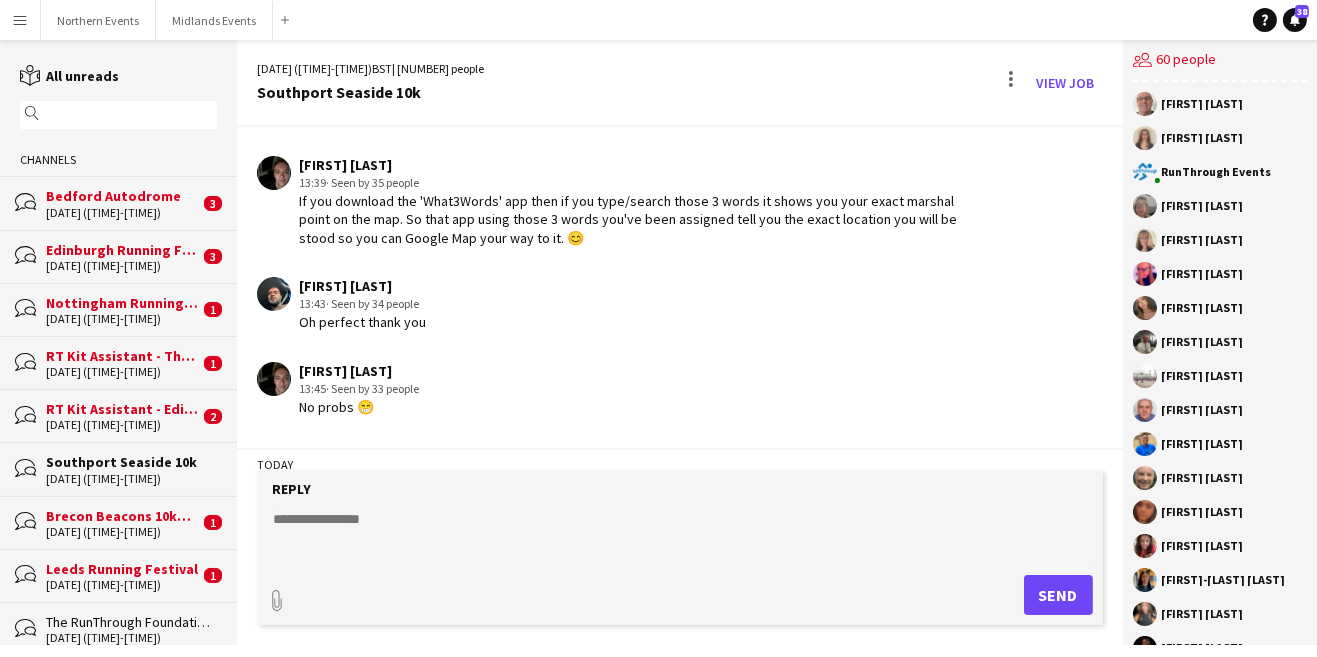 click 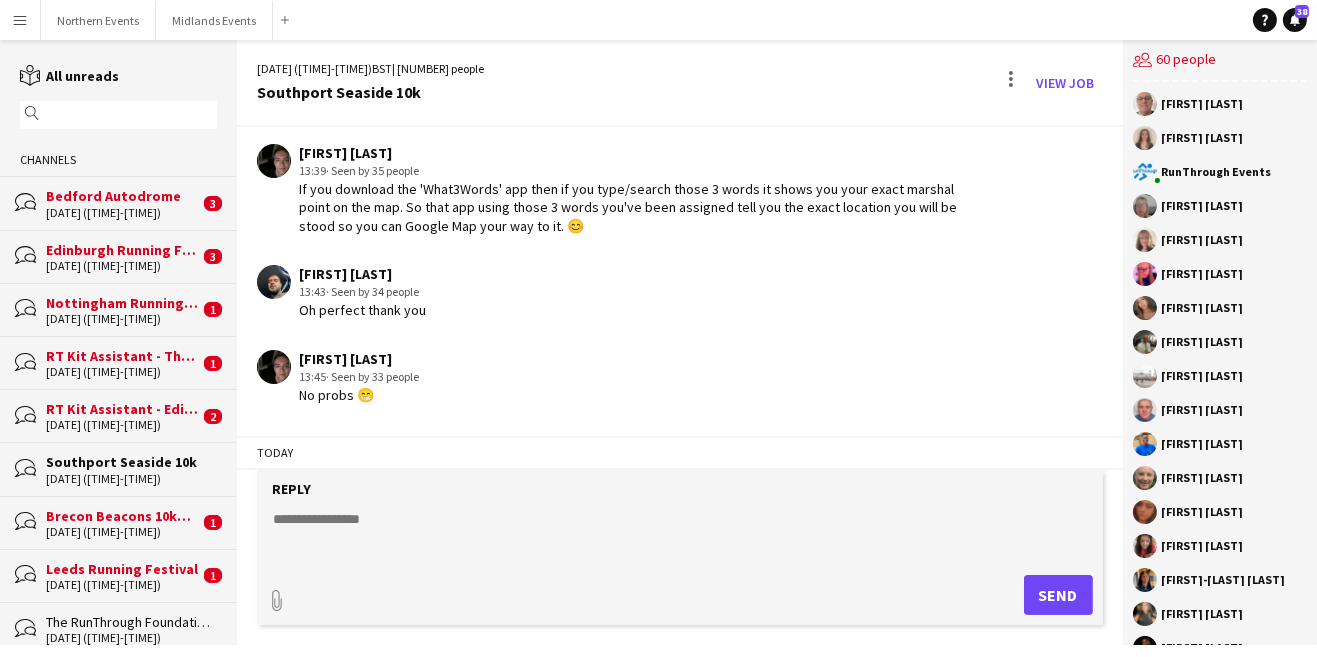 click on "ABHIMANYU SAH   13:33   · Seen by 19 people   May I know where to report for todays event" 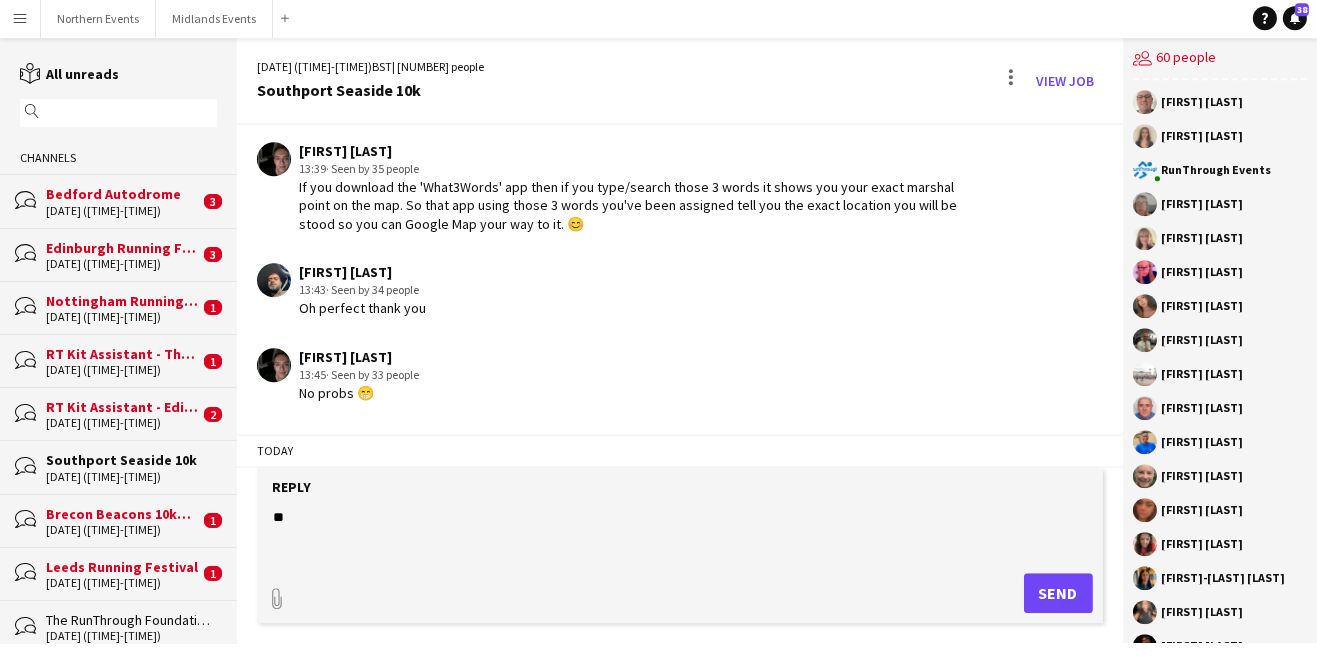 type on "*" 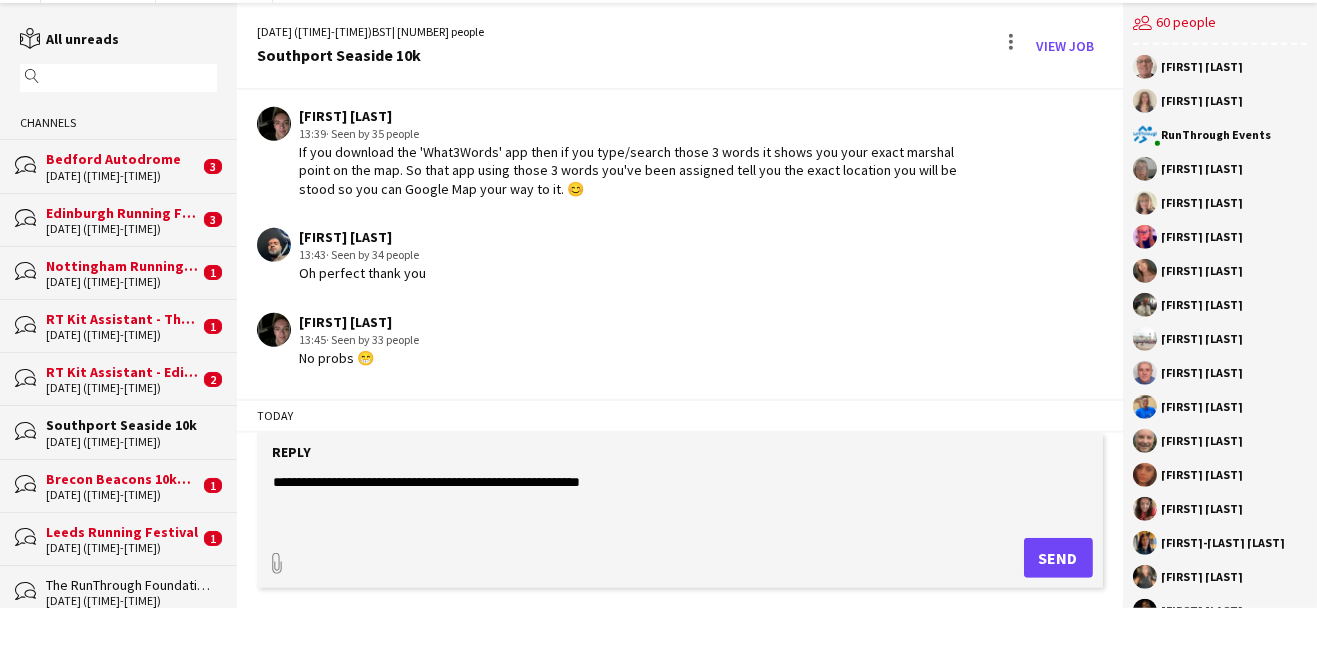 type on "**********" 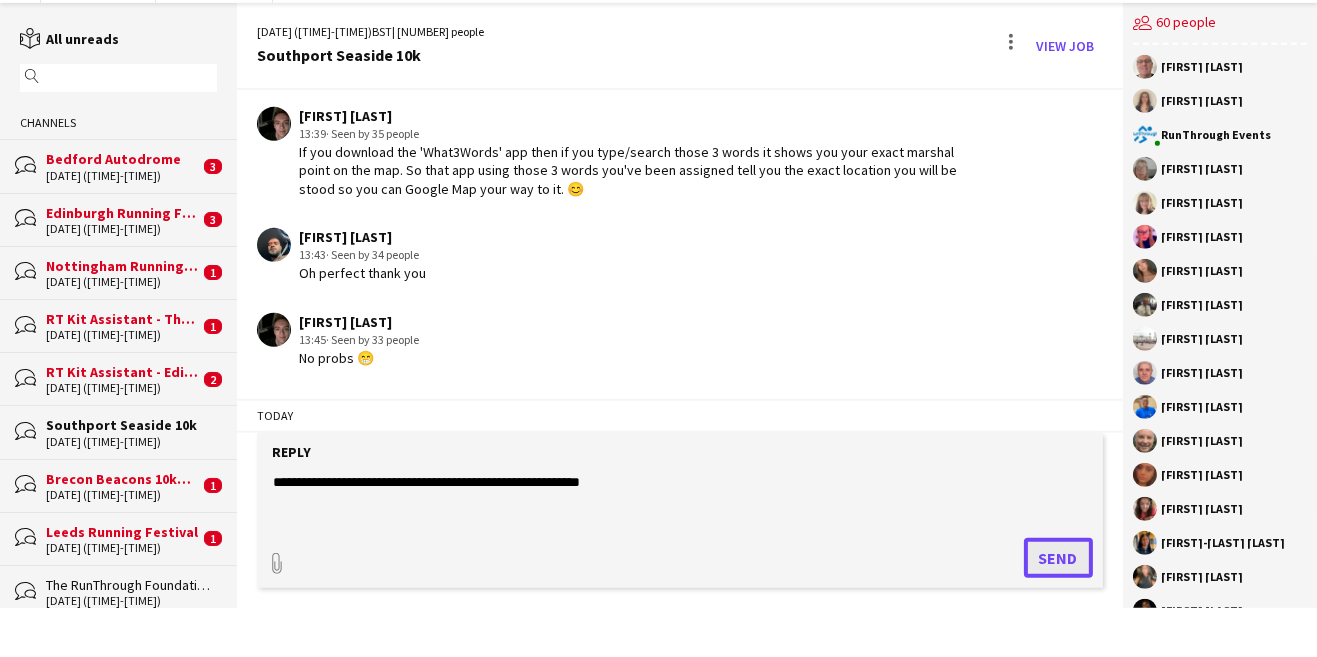 click on "Send" 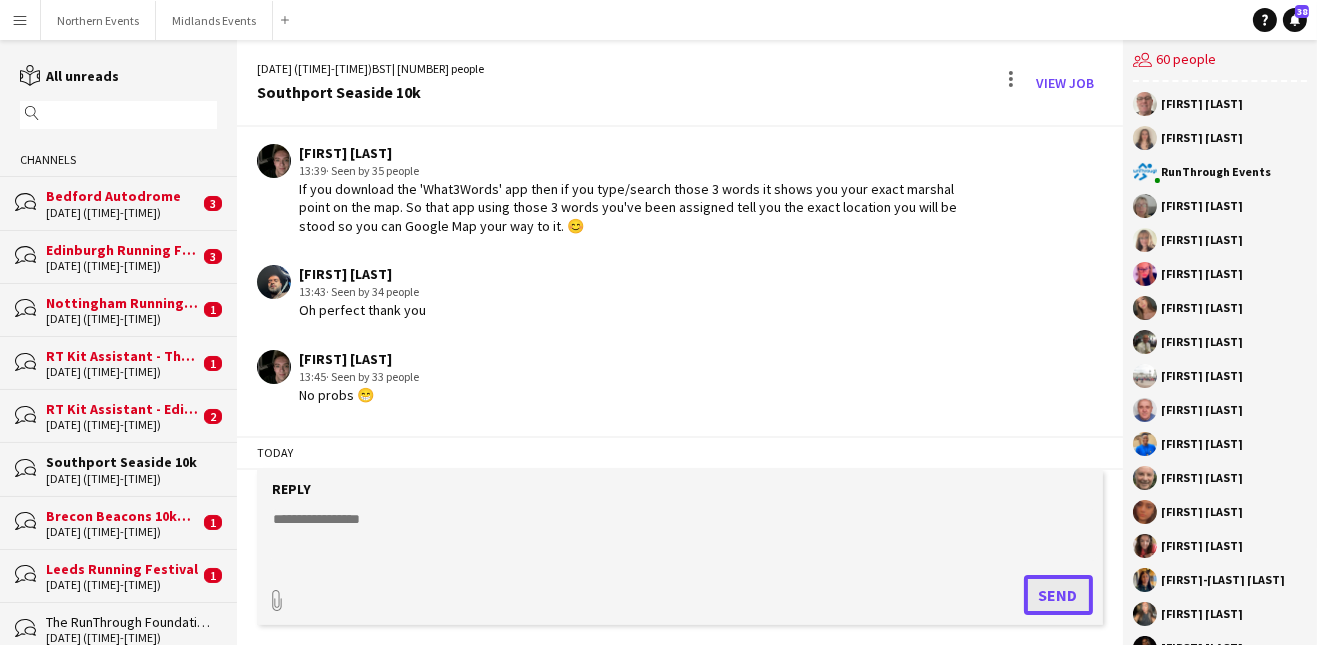 scroll, scrollTop: 3924, scrollLeft: 0, axis: vertical 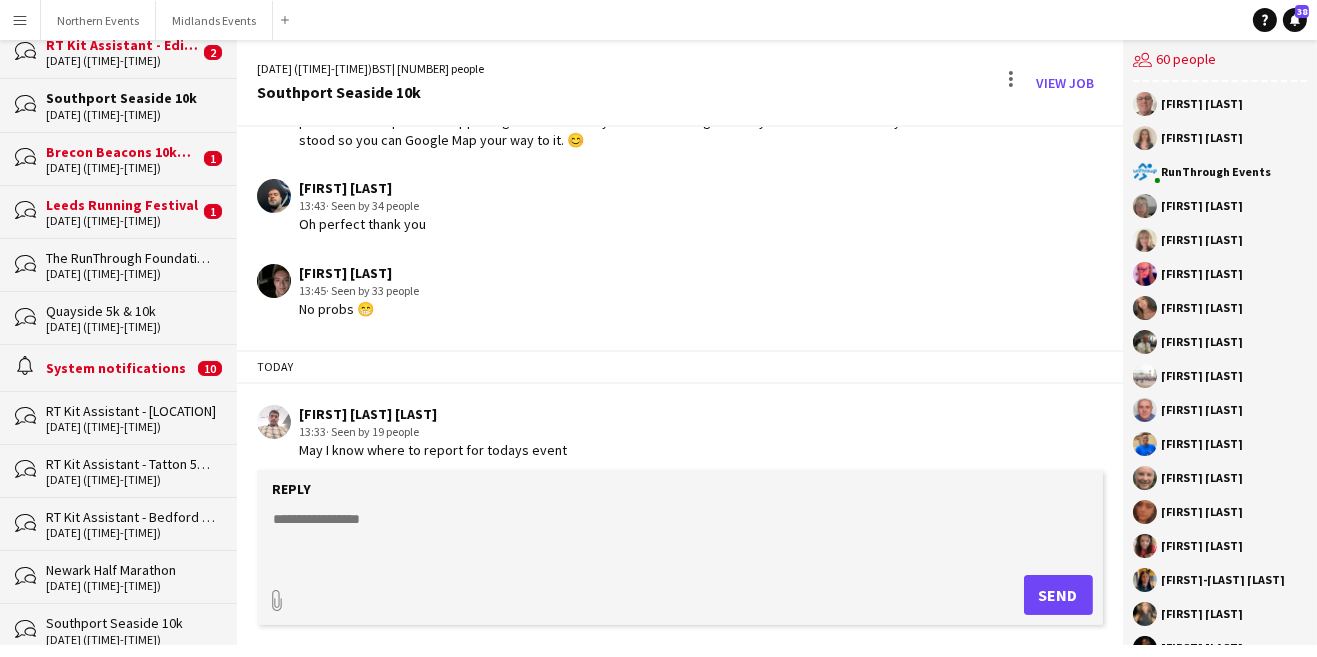click on "02-08-2025 (14:00-17:00)" 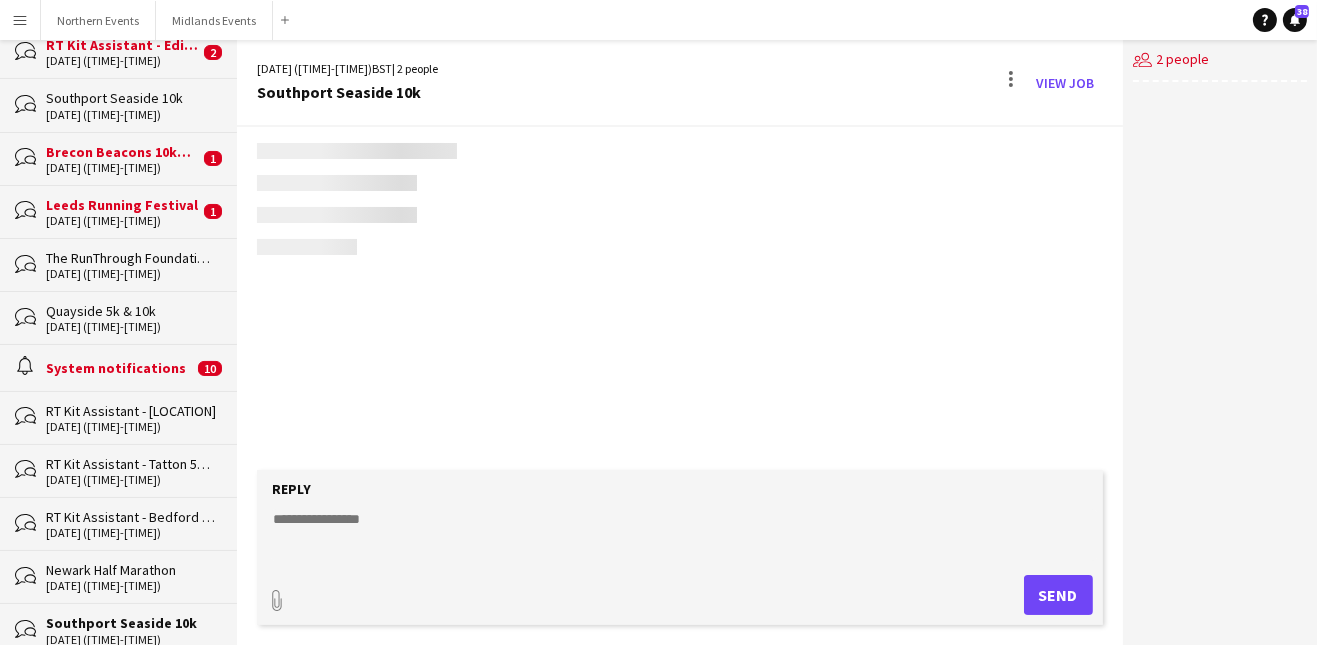 scroll, scrollTop: 240, scrollLeft: 0, axis: vertical 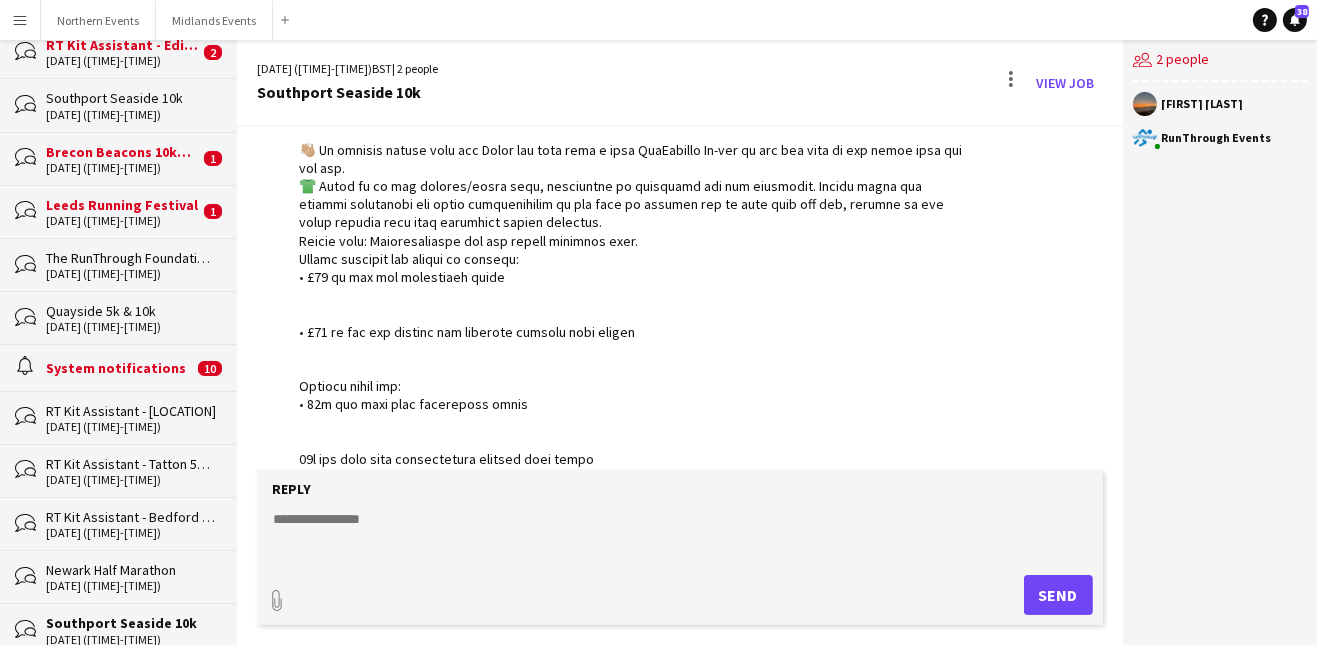 paste on "**********" 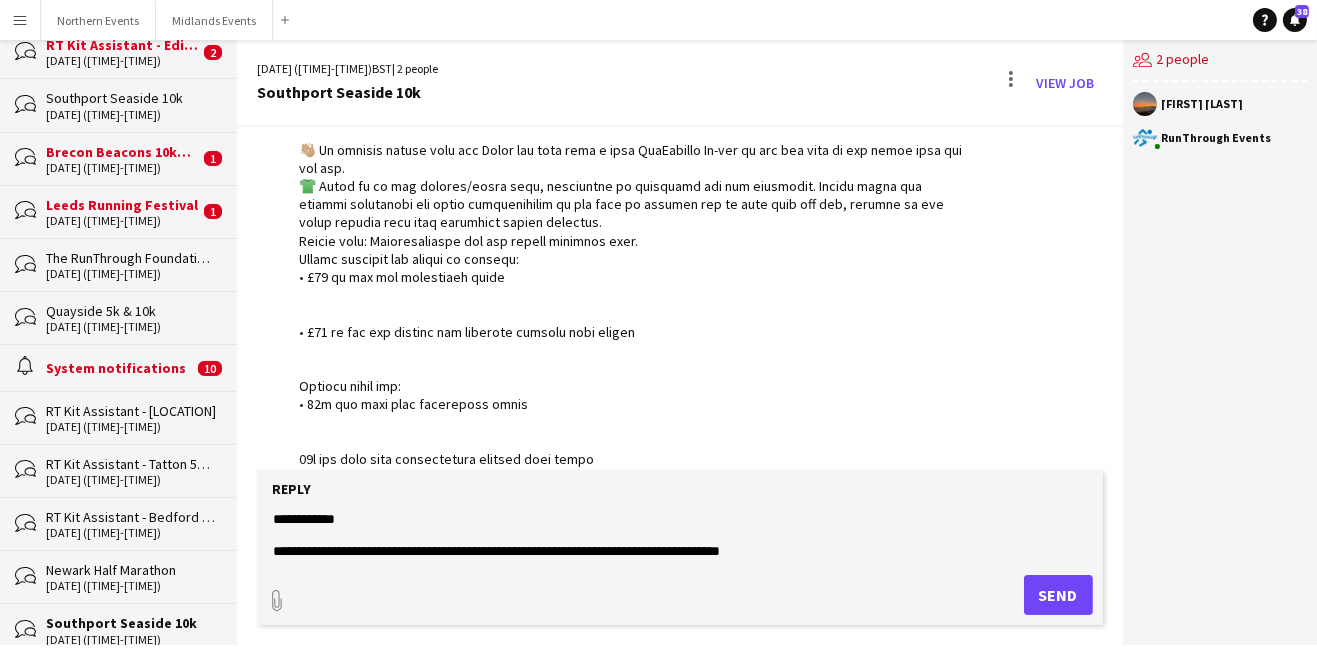 scroll, scrollTop: 465, scrollLeft: 0, axis: vertical 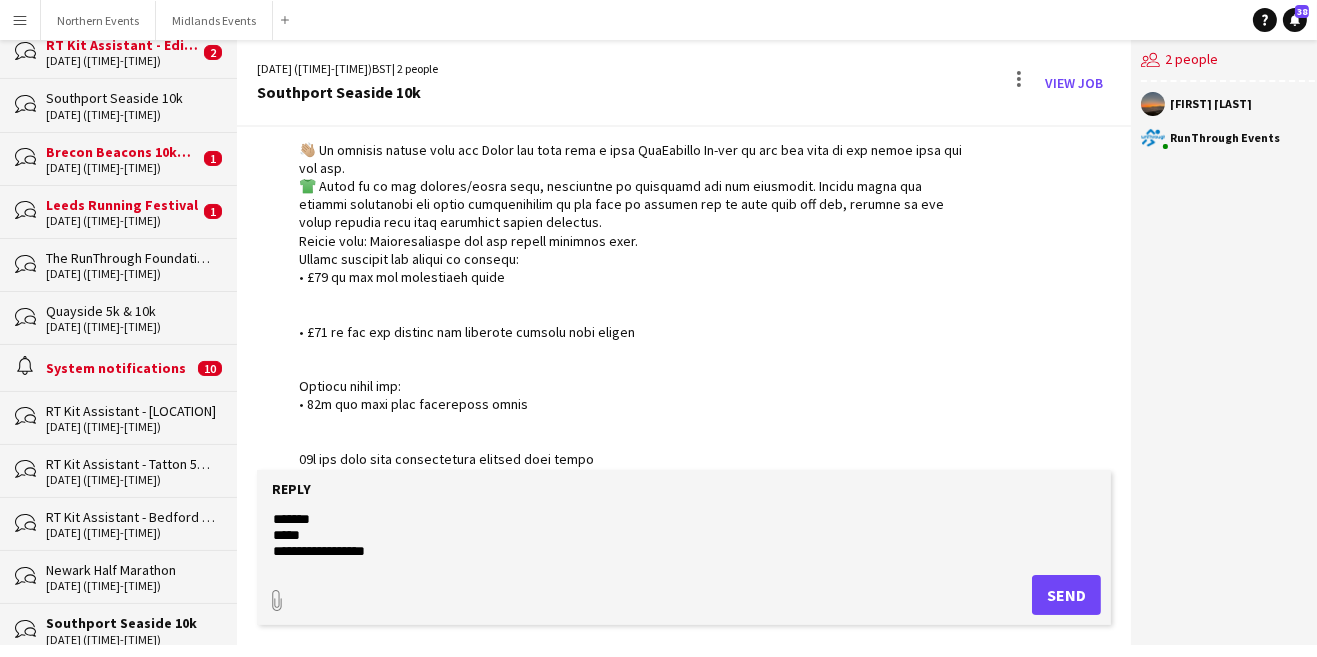 click 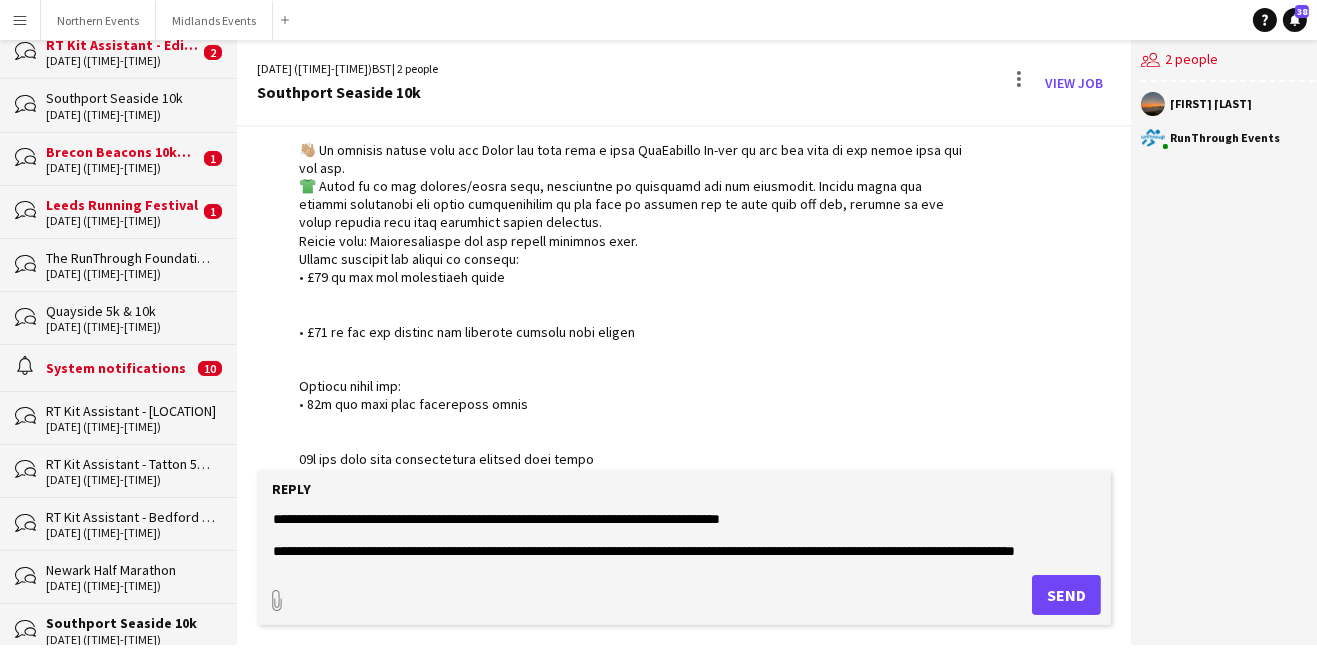 scroll, scrollTop: 0, scrollLeft: 0, axis: both 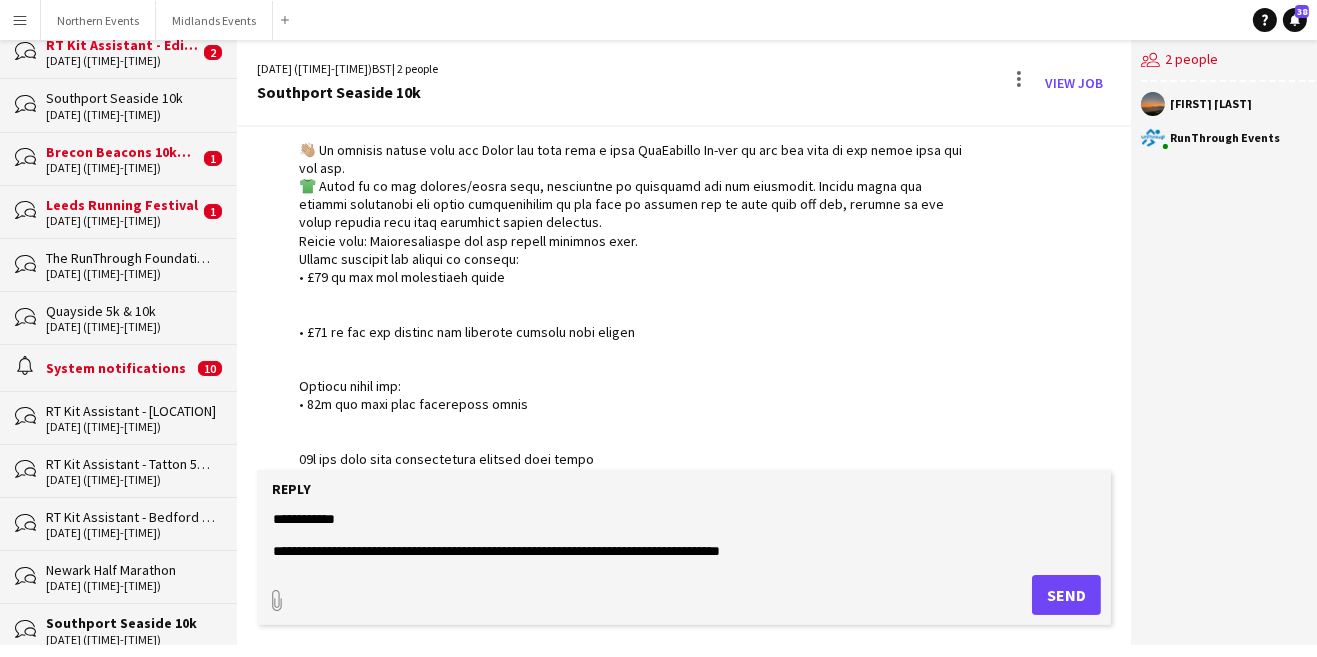click 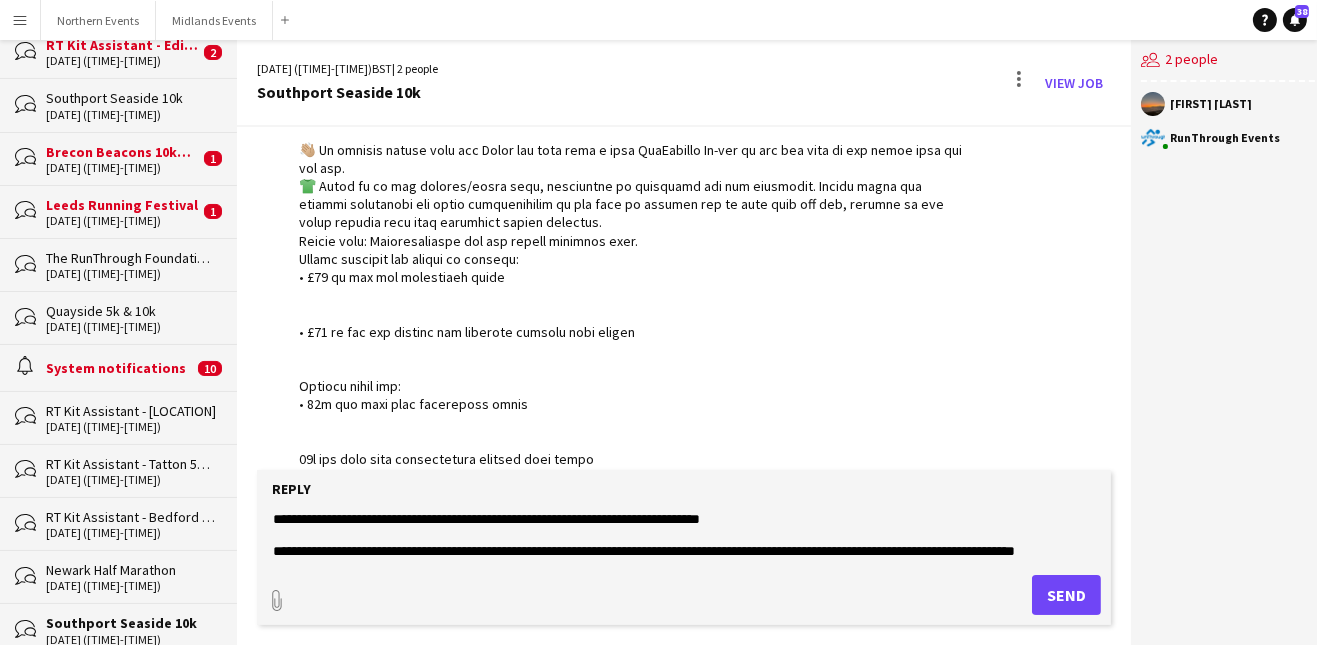 scroll, scrollTop: 22, scrollLeft: 0, axis: vertical 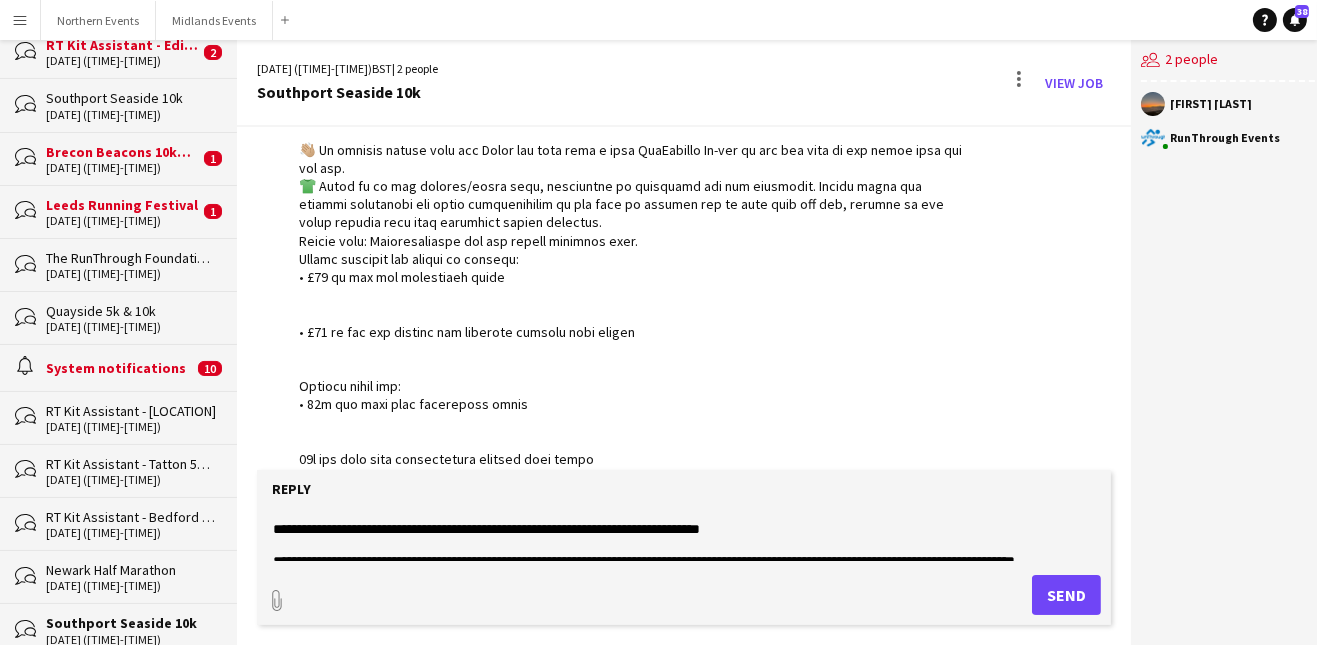 click 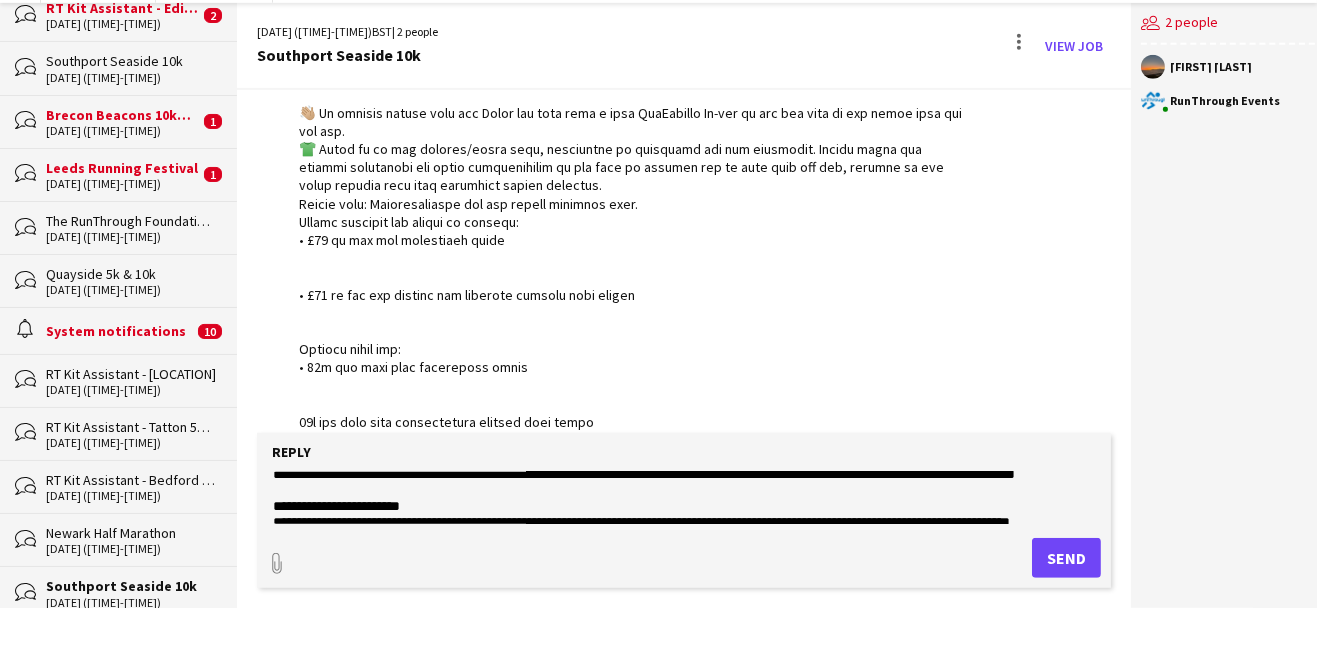 scroll, scrollTop: 59, scrollLeft: 0, axis: vertical 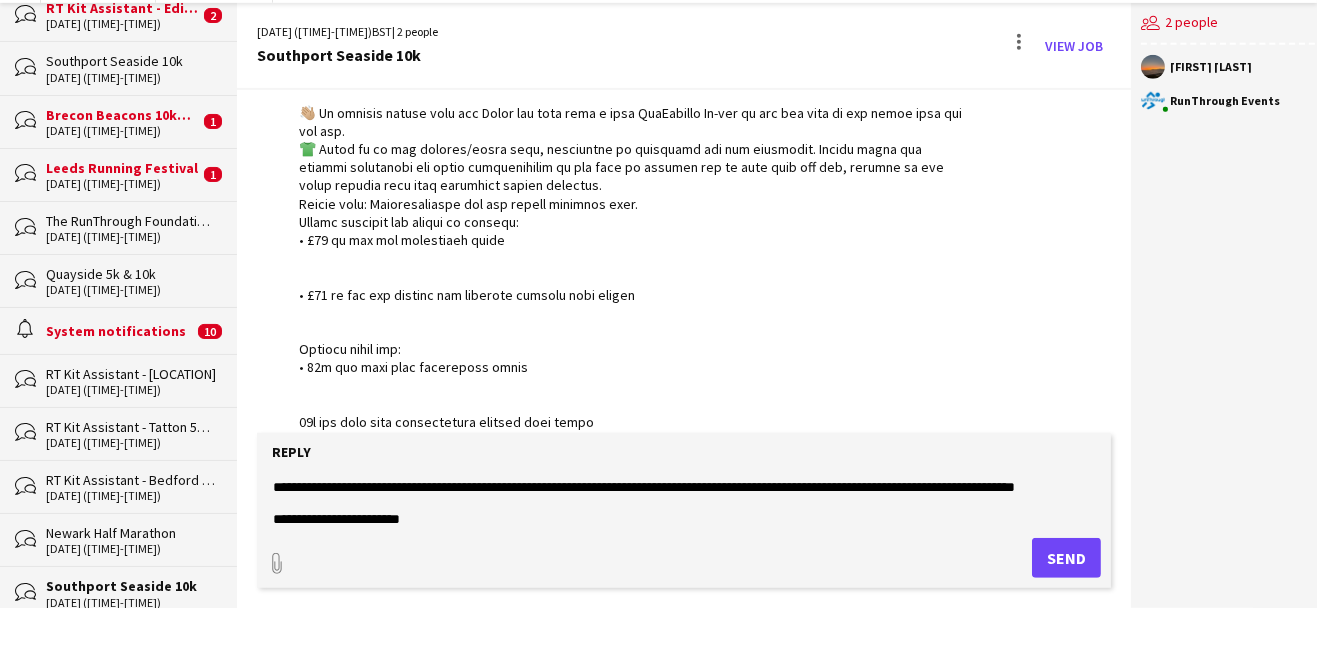 type on "**********" 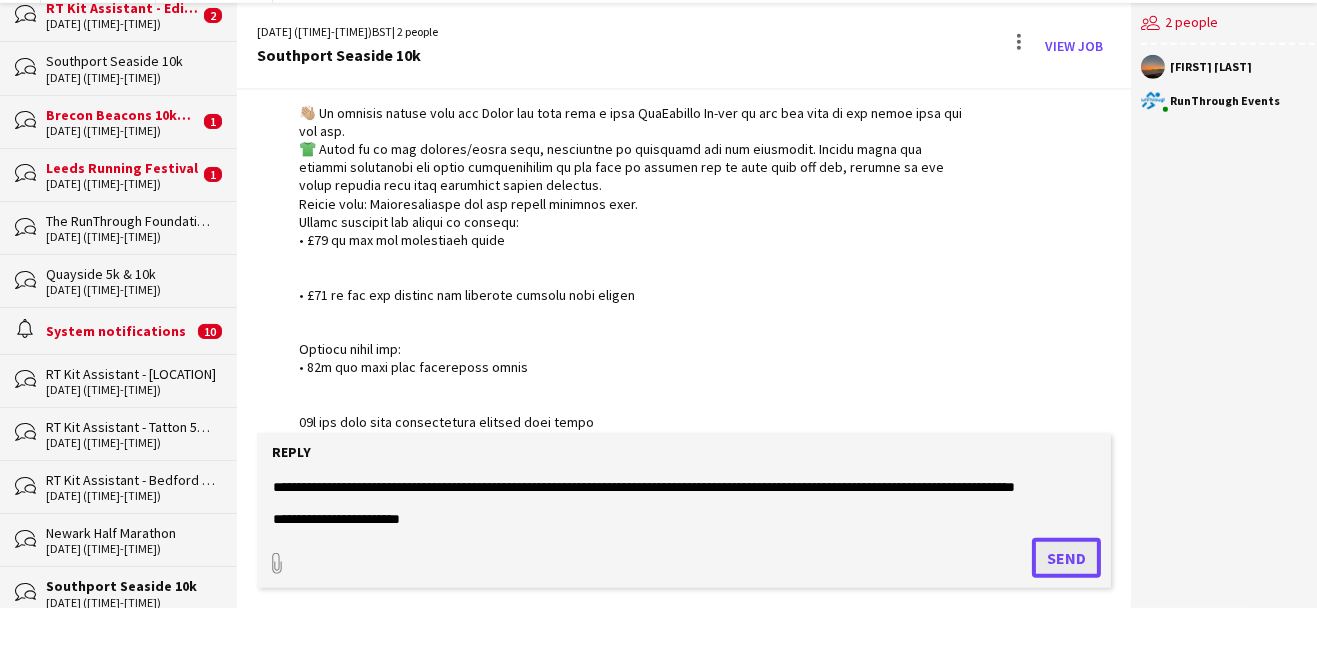 click on "Send" 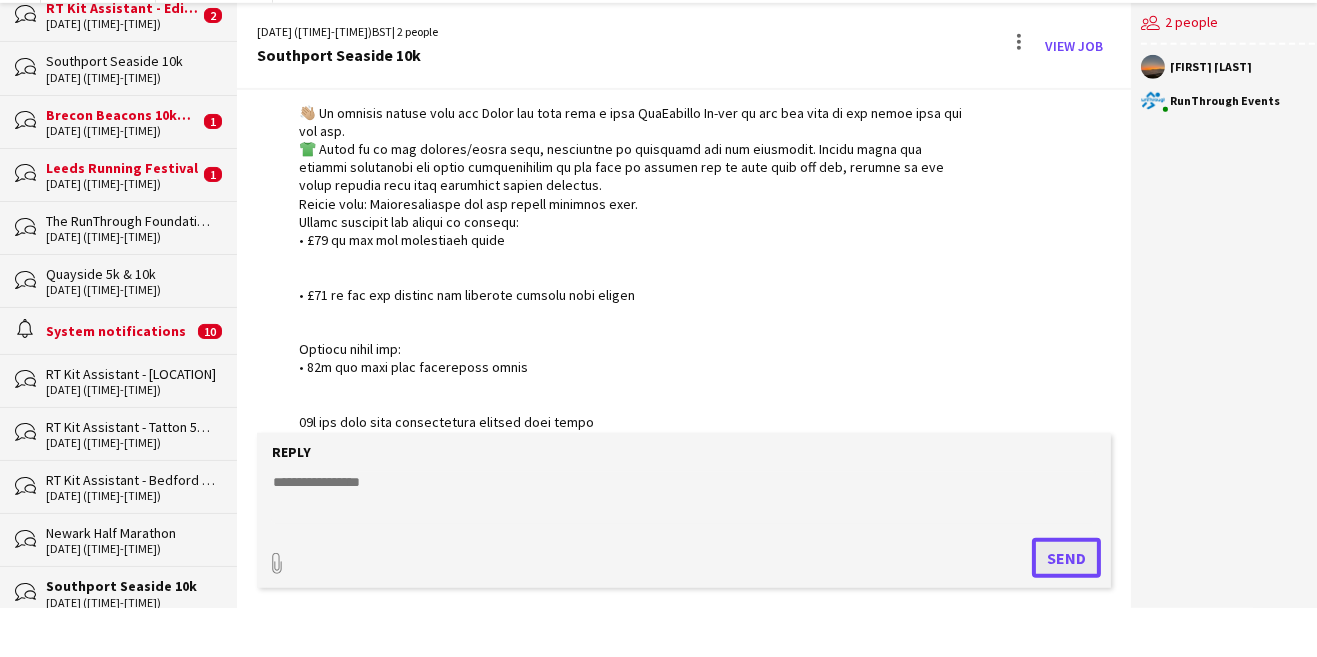 scroll, scrollTop: 0, scrollLeft: 0, axis: both 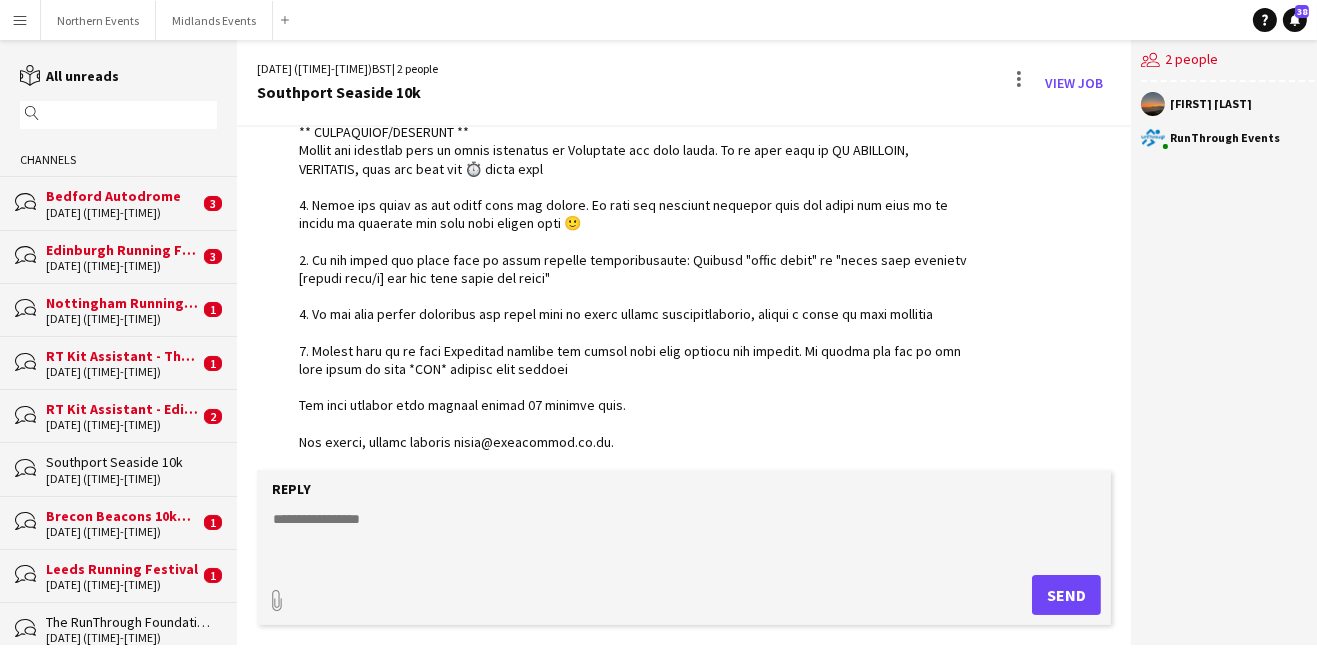 click on "bubbles
Edinburgh Running Festival   03-08-2025 (07:00-13:30)   3" 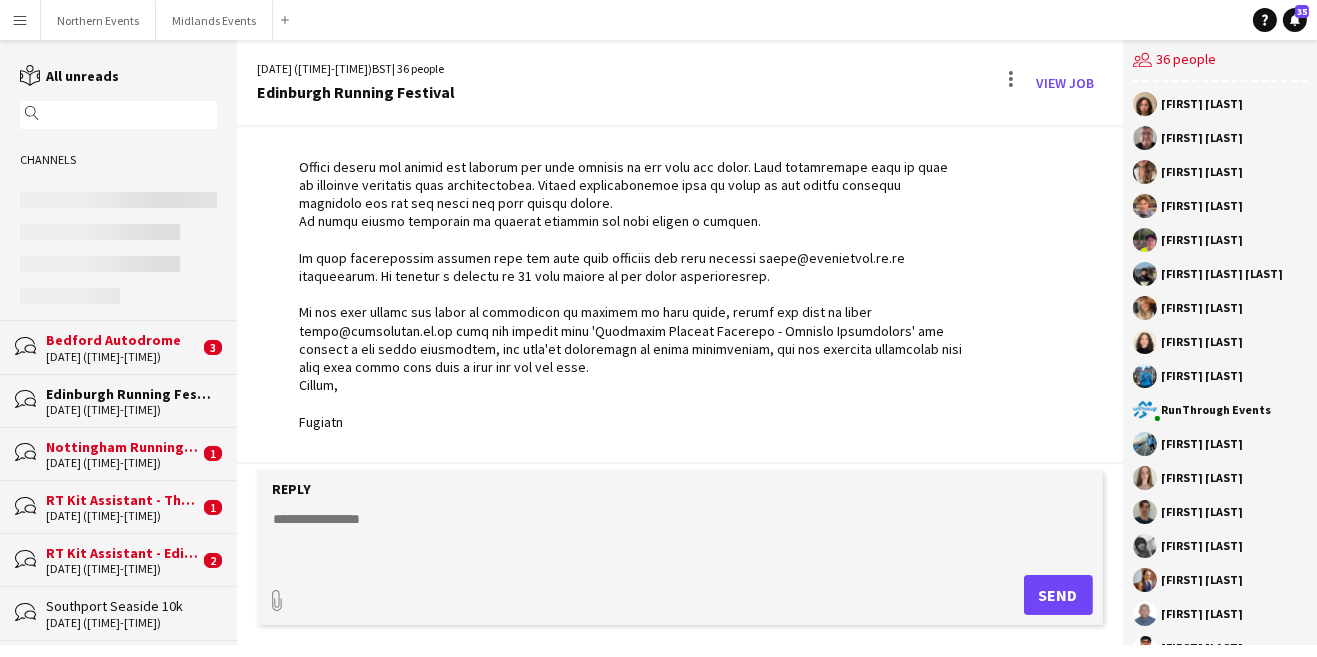 scroll, scrollTop: 696, scrollLeft: 0, axis: vertical 